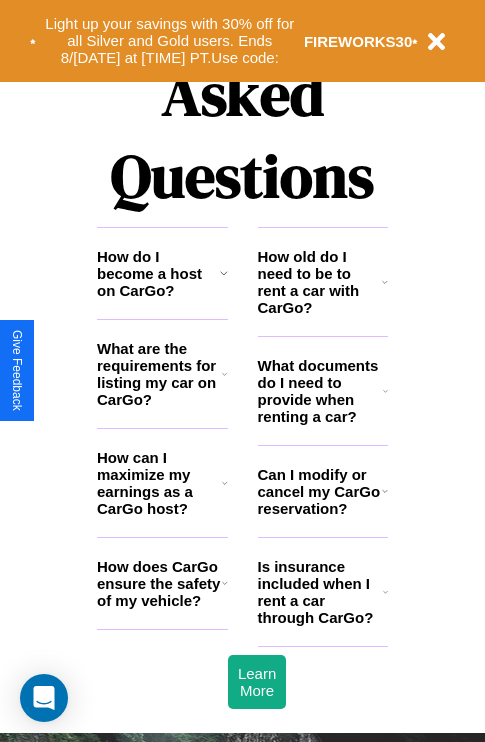 scroll, scrollTop: 2423, scrollLeft: 0, axis: vertical 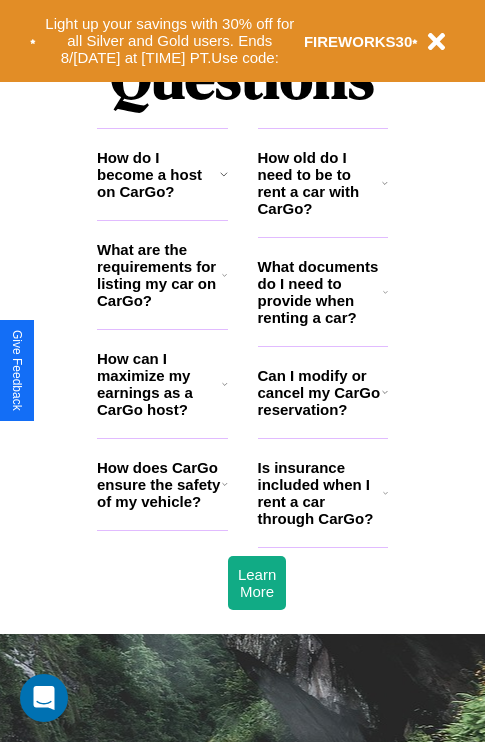 click on "Is insurance included when I rent a car through CarGo?" at bounding box center [320, 493] 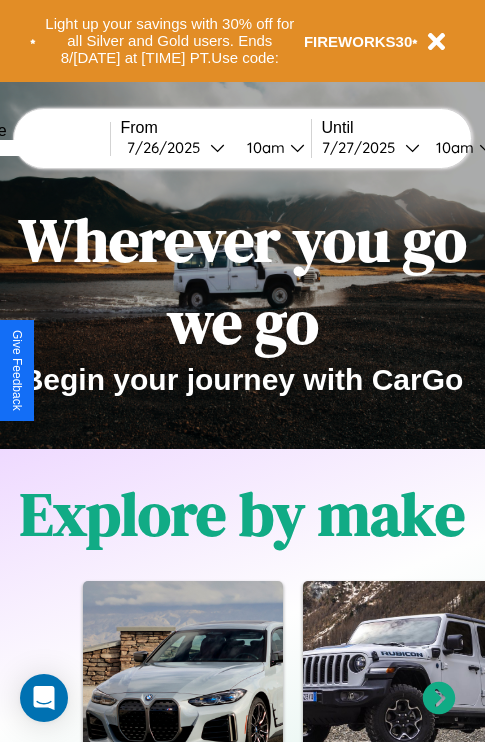 scroll, scrollTop: 0, scrollLeft: 0, axis: both 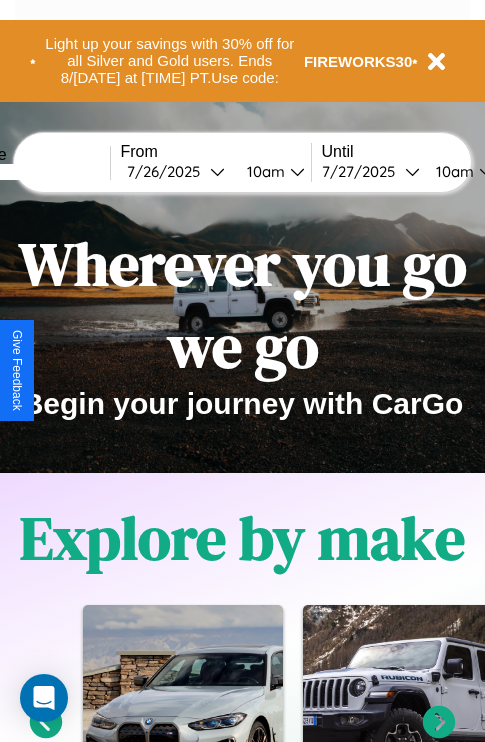 click at bounding box center (35, 172) 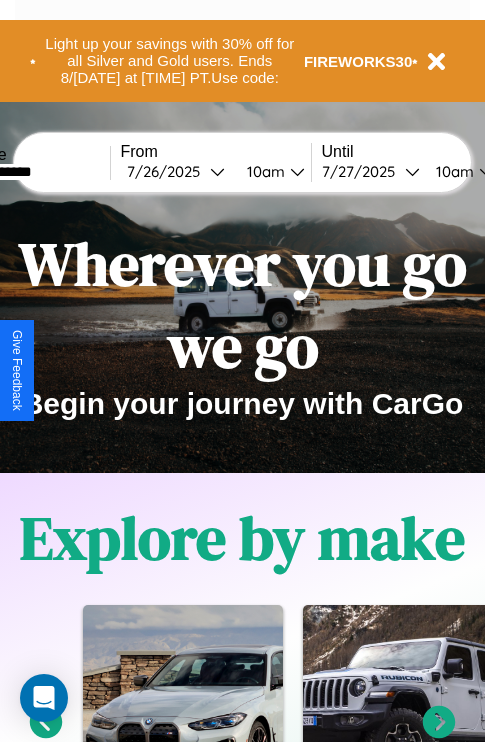 type on "**********" 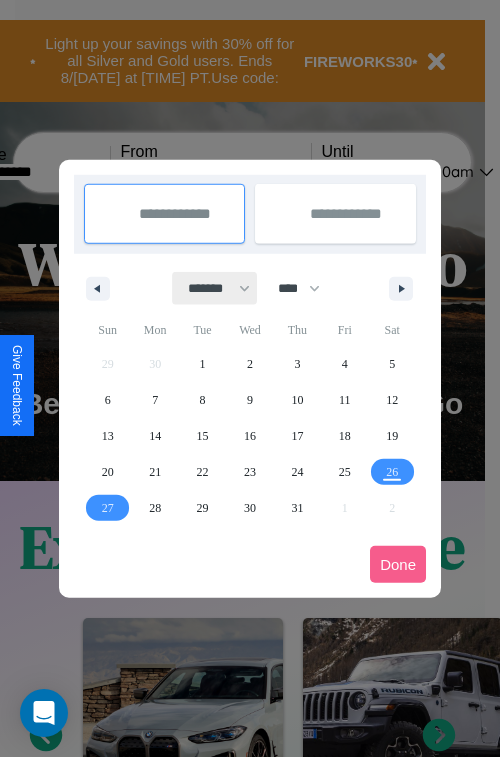 click on "******* ******** ***** ***** *** **** **** ****** ********* ******* ******** ********" at bounding box center [215, 288] 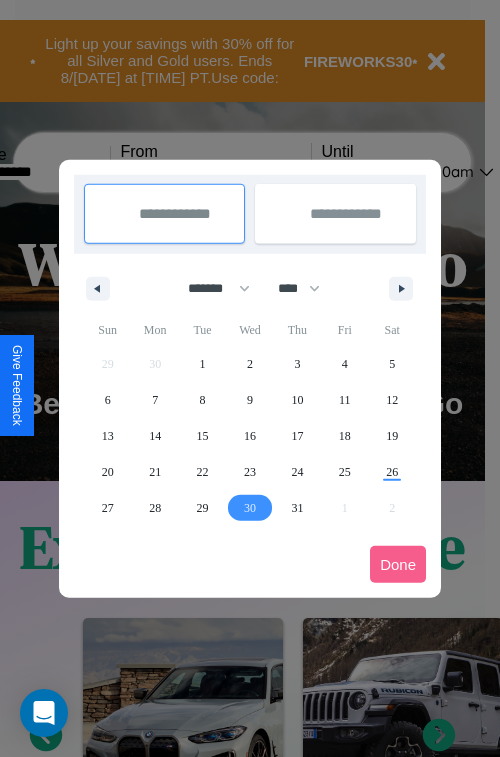click on "30" at bounding box center [250, 508] 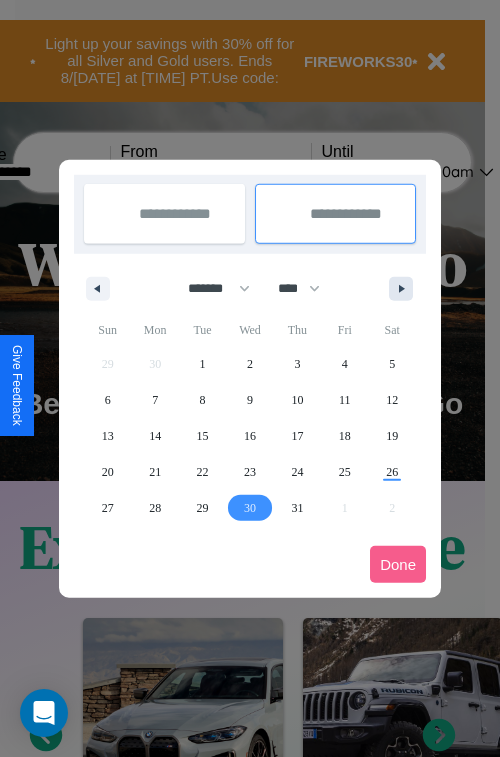 click at bounding box center [405, 289] 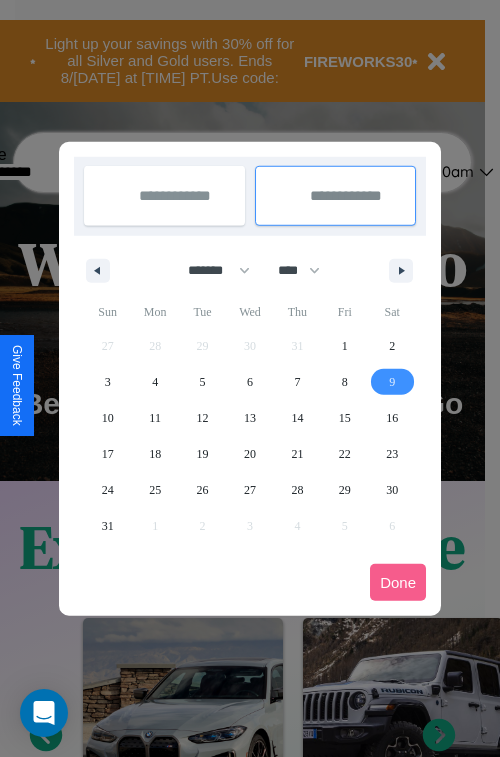 click on "9" at bounding box center (392, 382) 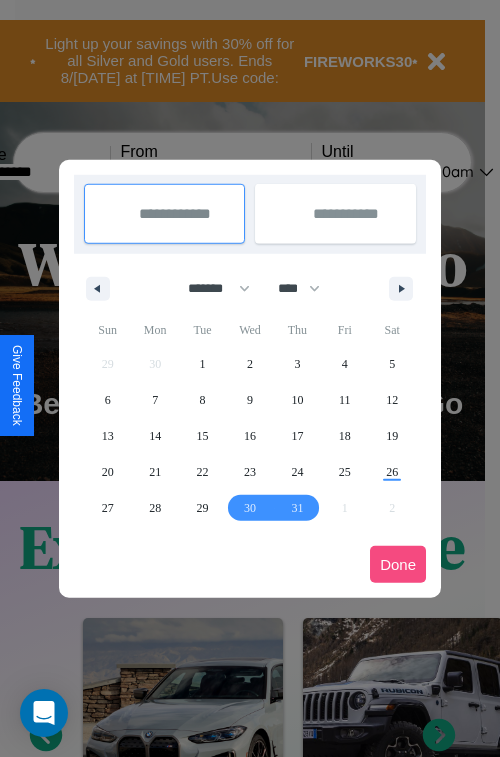 click on "Done" at bounding box center (398, 564) 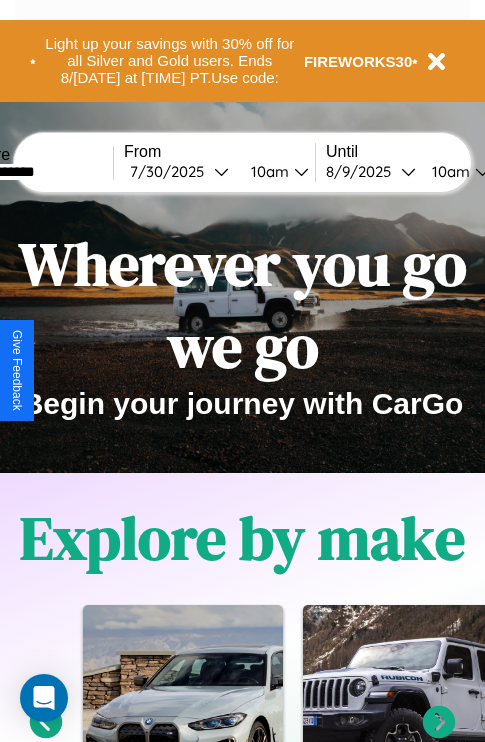 click on "10am" at bounding box center (448, 171) 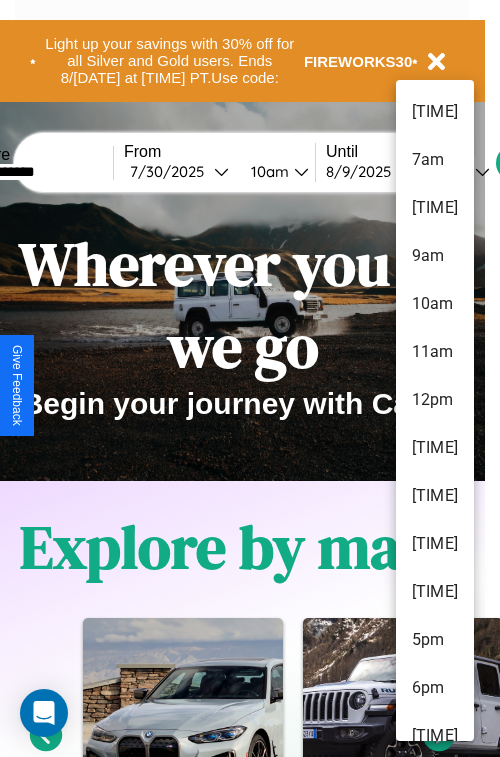 click on "11am" at bounding box center (435, 352) 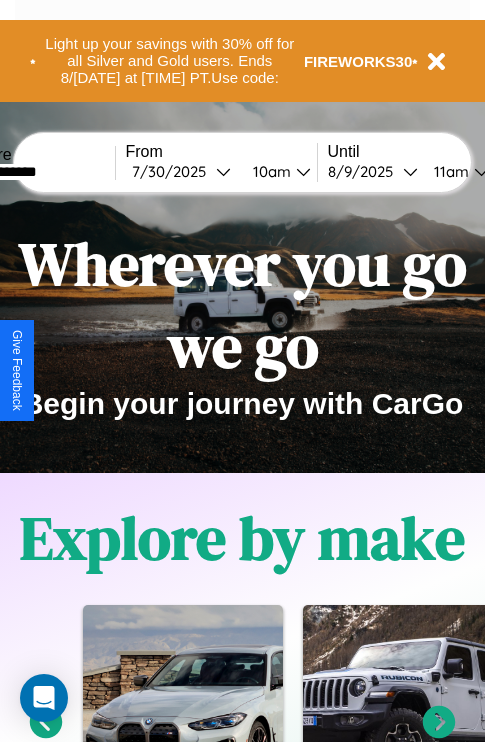 scroll, scrollTop: 0, scrollLeft: 71, axis: horizontal 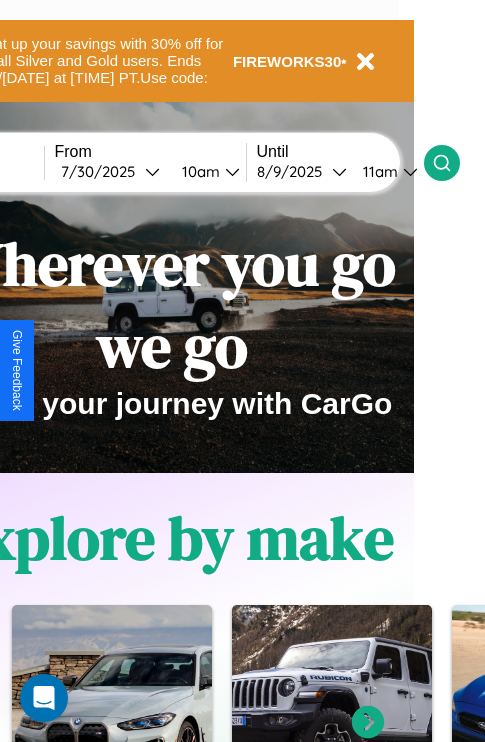 click 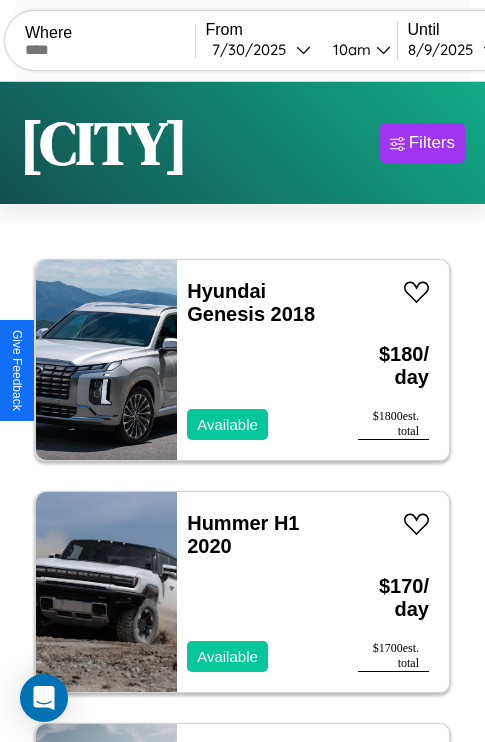 scroll, scrollTop: 94, scrollLeft: 0, axis: vertical 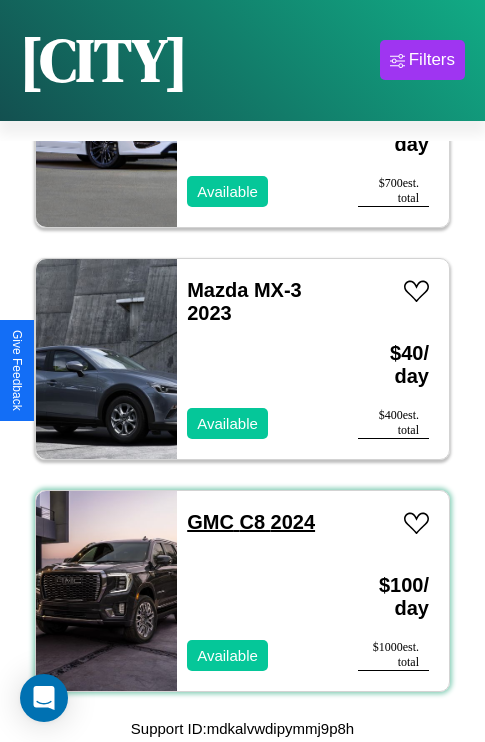 click on "GMC   C8   2024" at bounding box center [251, 522] 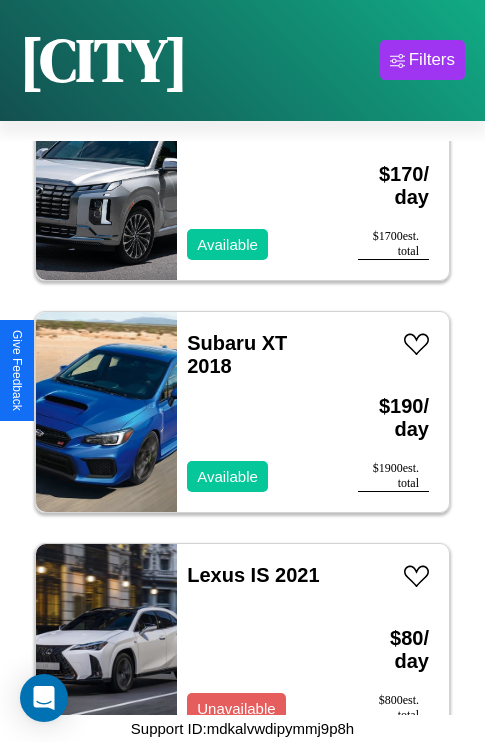scroll, scrollTop: 1235, scrollLeft: 0, axis: vertical 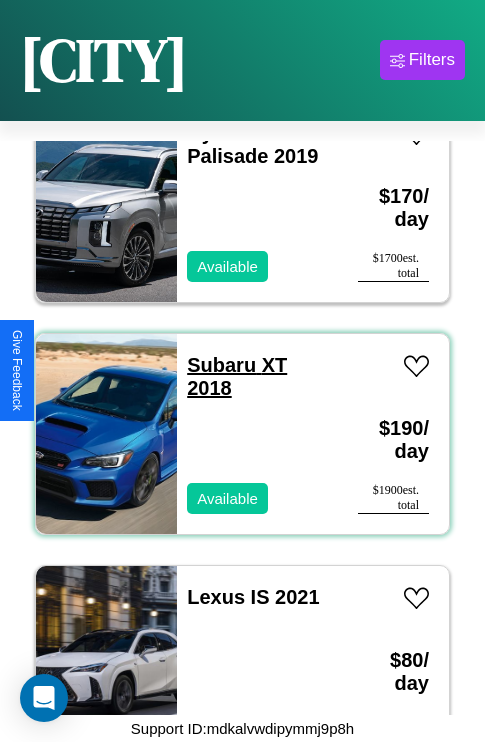 click on "Subaru   XT   2018" at bounding box center [237, 376] 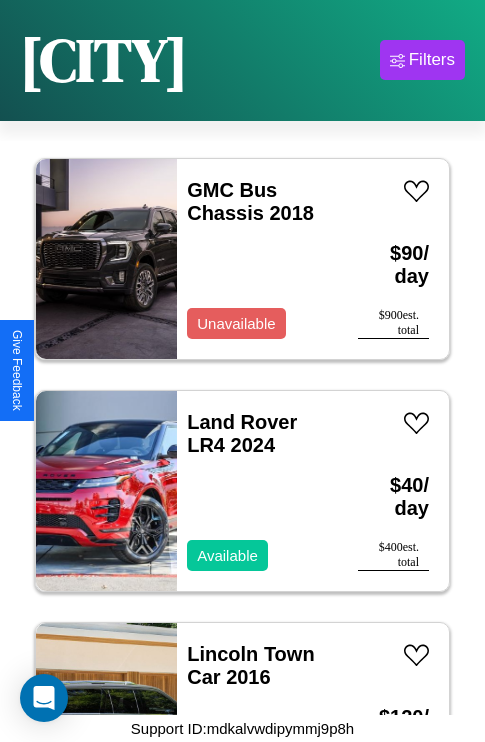 scroll, scrollTop: 2627, scrollLeft: 0, axis: vertical 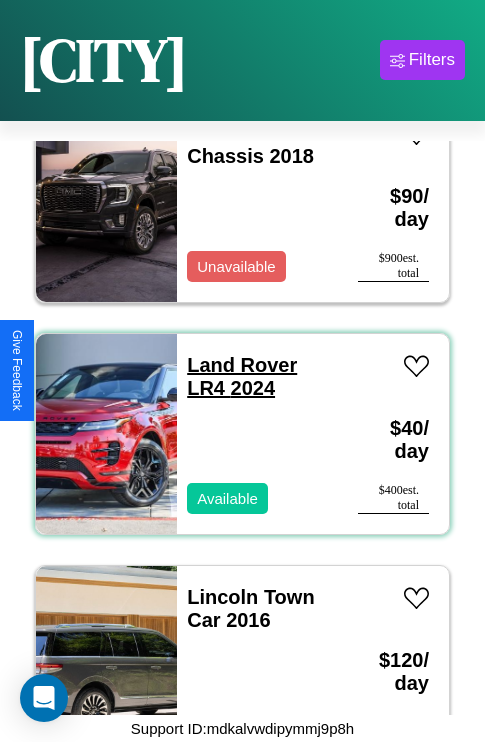 click on "Land Rover   LR4   2024" at bounding box center [242, 376] 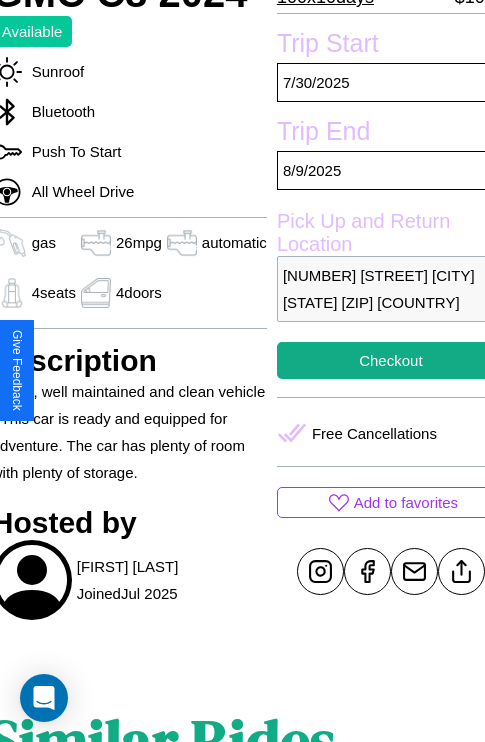 scroll, scrollTop: 525, scrollLeft: 84, axis: both 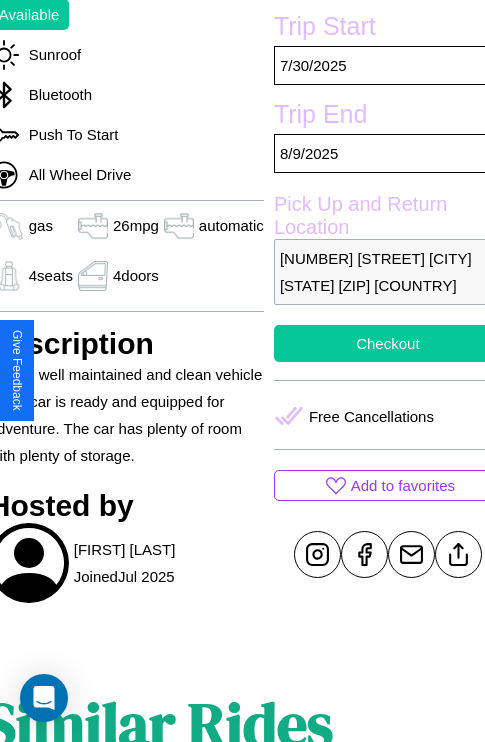 click on "Checkout" at bounding box center [388, 343] 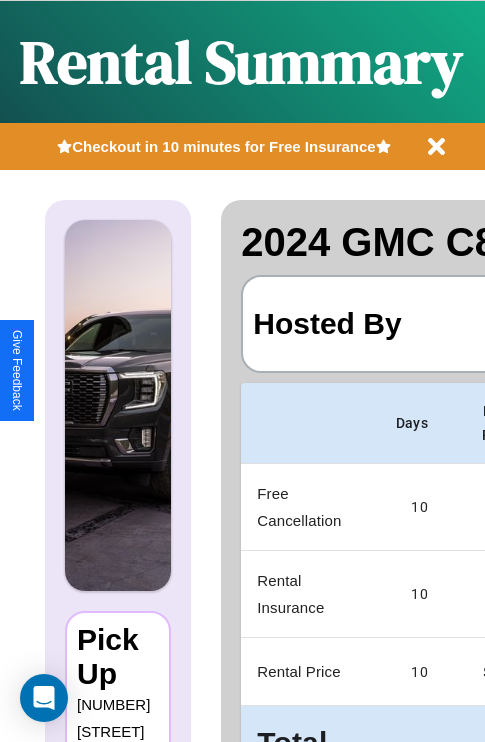 scroll, scrollTop: 0, scrollLeft: 397, axis: horizontal 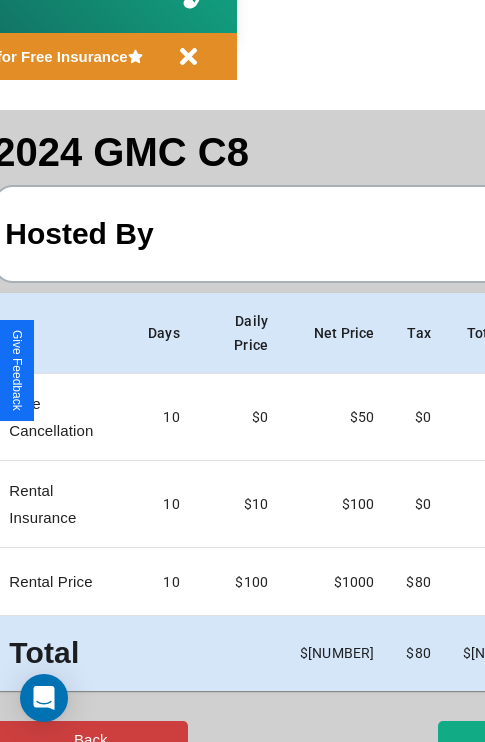 click on "Back" at bounding box center [90, 739] 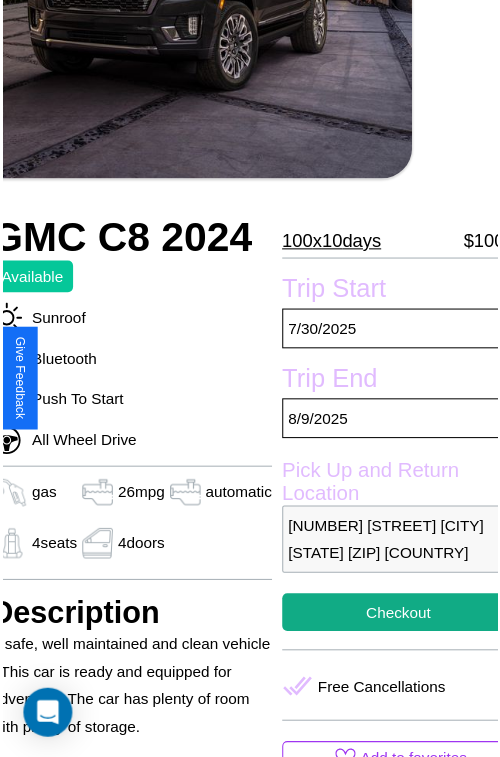 scroll, scrollTop: 220, scrollLeft: 84, axis: both 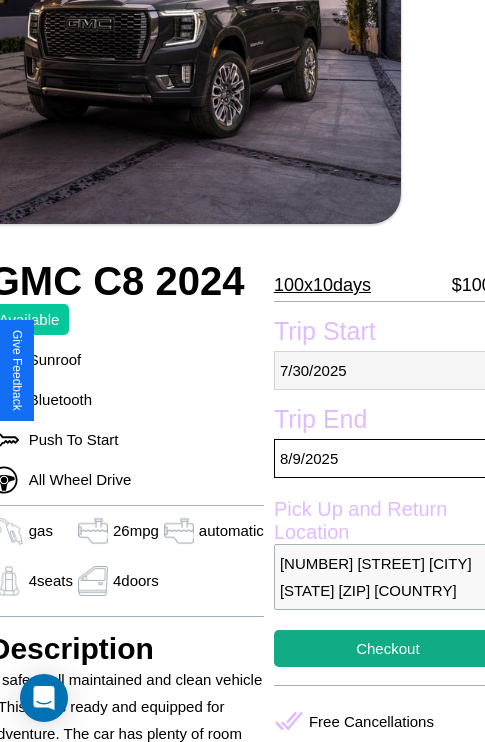 click on "[MM] / [DD] / [YYYY]" at bounding box center (388, 370) 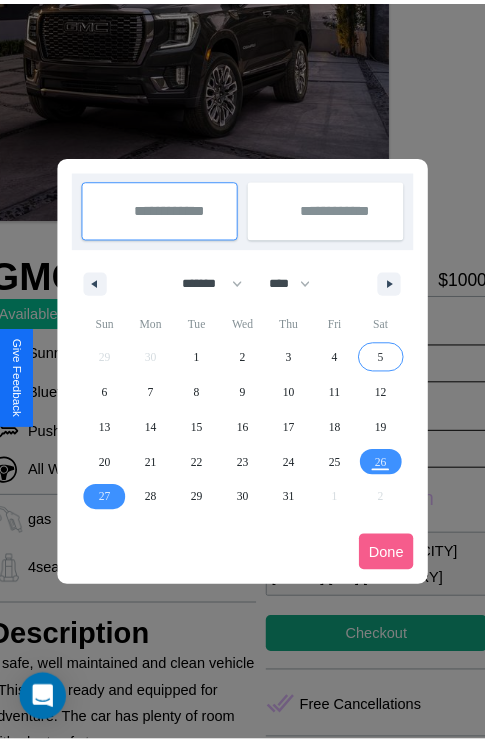 scroll, scrollTop: 0, scrollLeft: 84, axis: horizontal 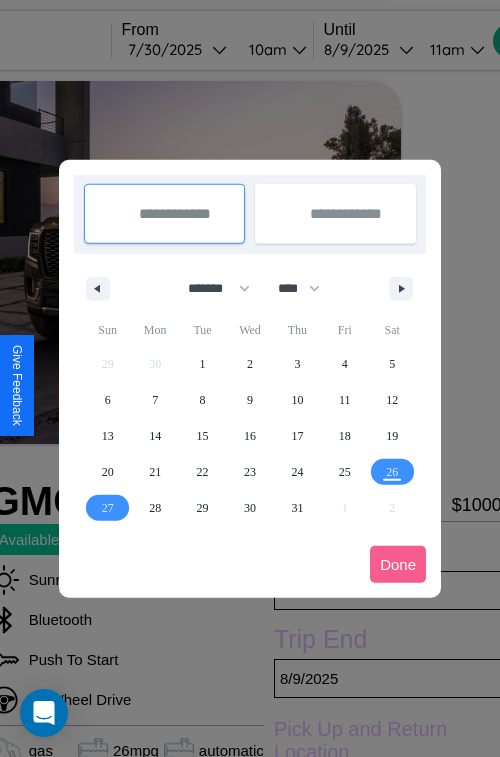 click at bounding box center [250, 378] 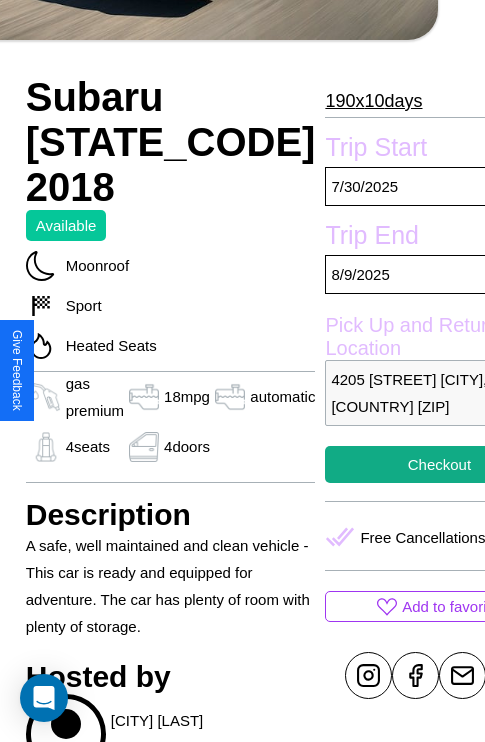 scroll, scrollTop: 719, scrollLeft: 87, axis: both 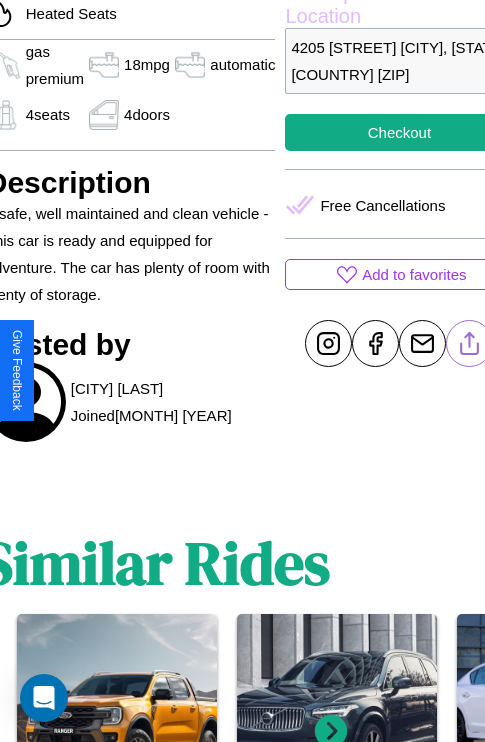 click 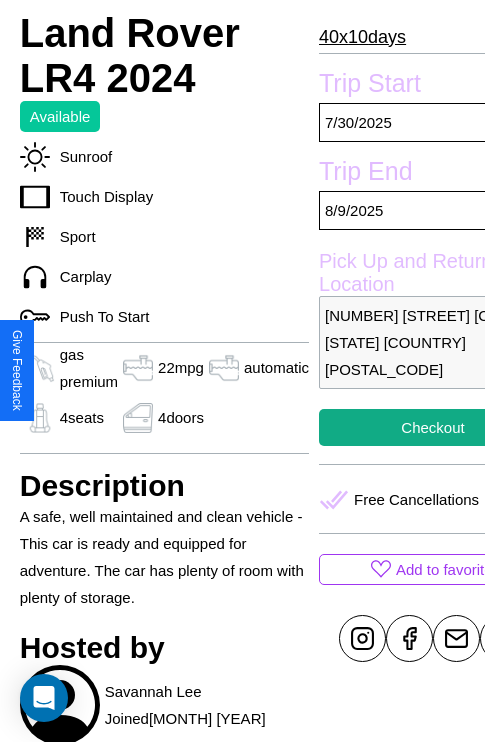 scroll, scrollTop: 696, scrollLeft: 87, axis: both 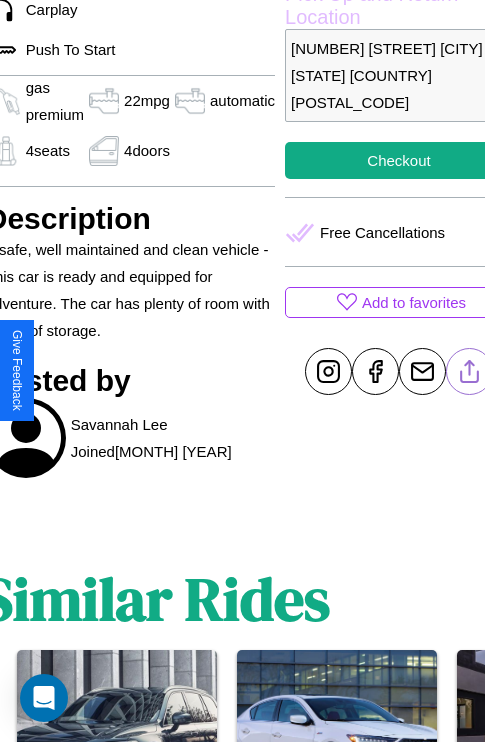 click 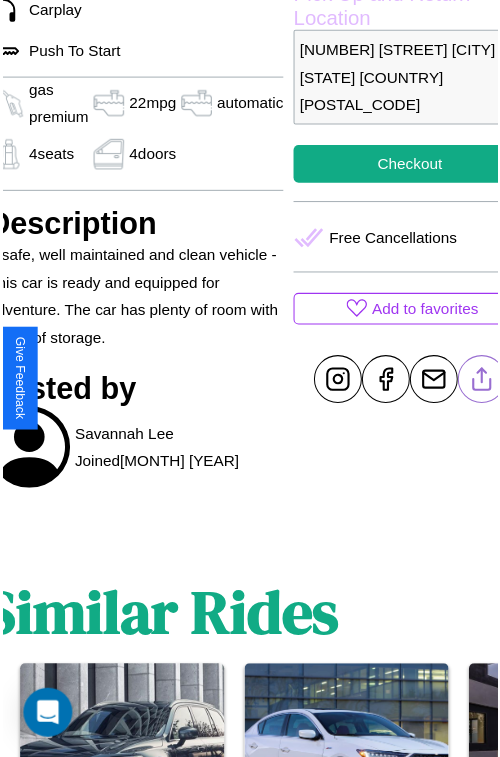 scroll, scrollTop: 627, scrollLeft: 107, axis: both 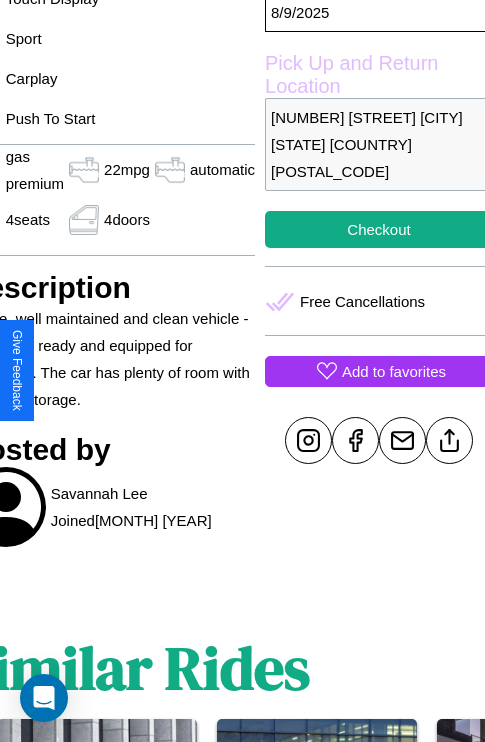 click on "Add to favorites" at bounding box center [394, 371] 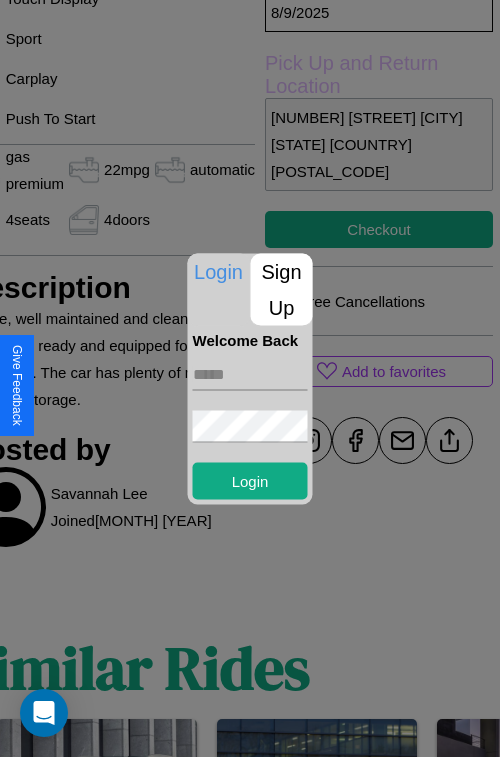click at bounding box center (250, 374) 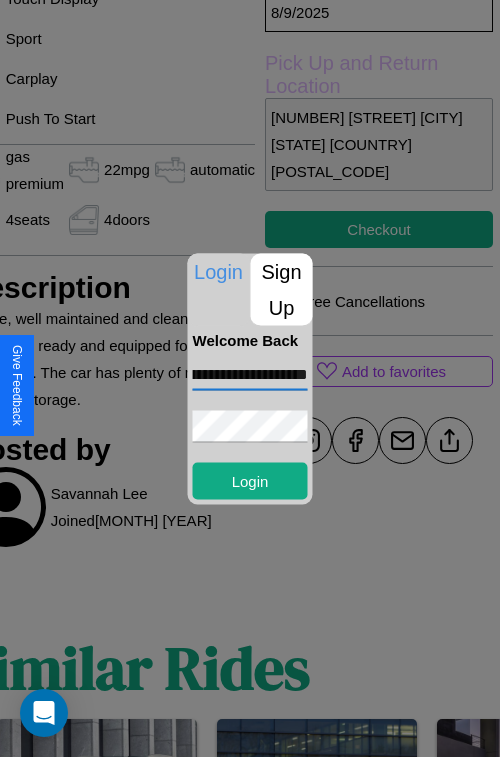 scroll, scrollTop: 0, scrollLeft: 97, axis: horizontal 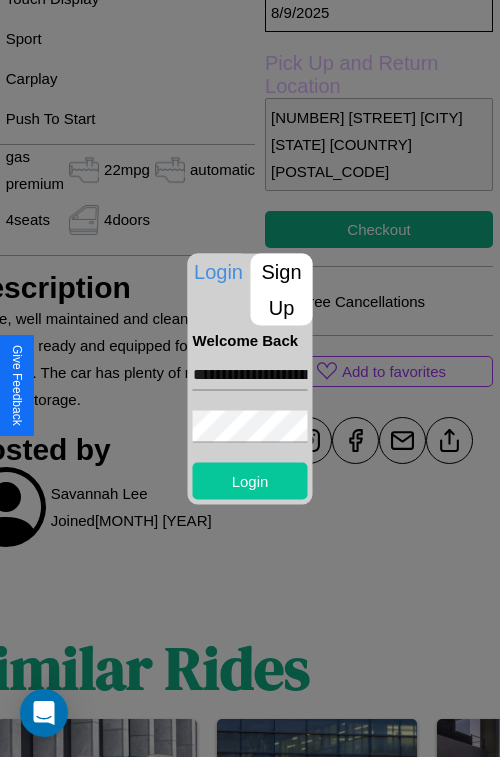 click on "Login" at bounding box center [250, 480] 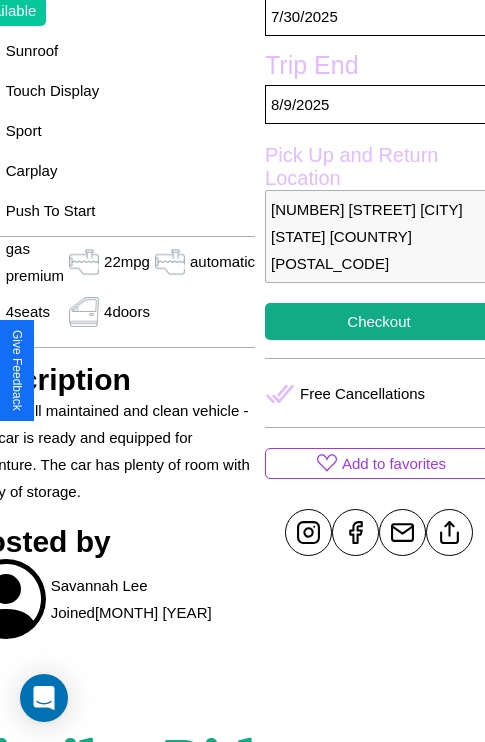 scroll, scrollTop: 485, scrollLeft: 107, axis: both 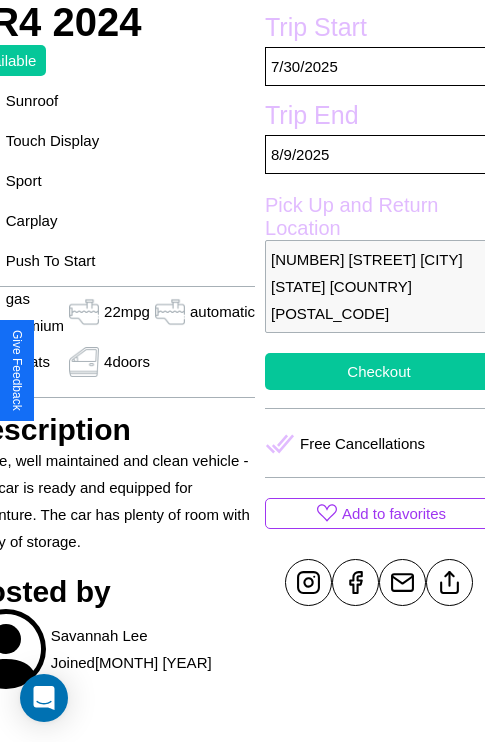 click on "Checkout" at bounding box center (379, 371) 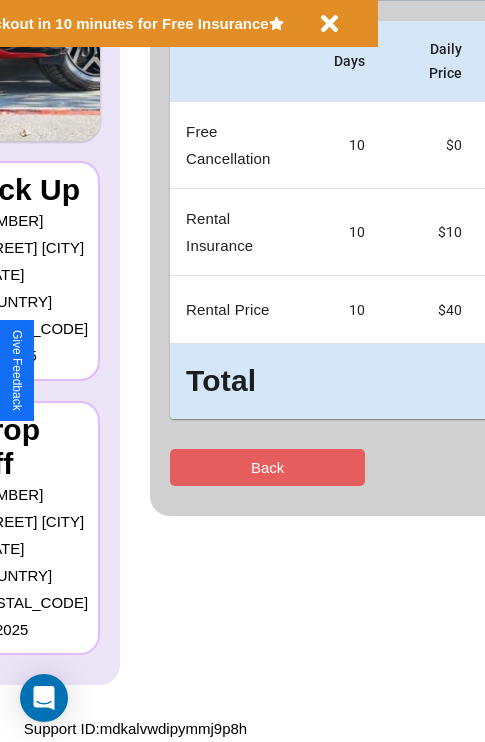 scroll, scrollTop: 0, scrollLeft: 0, axis: both 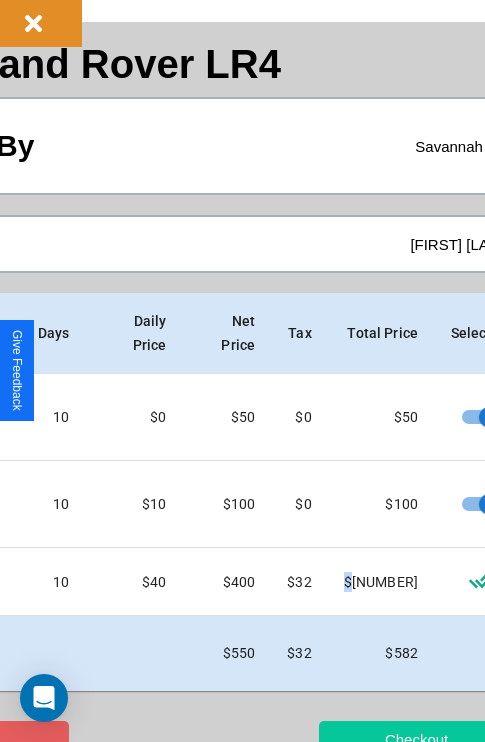 click on "Checkout" at bounding box center [416, 739] 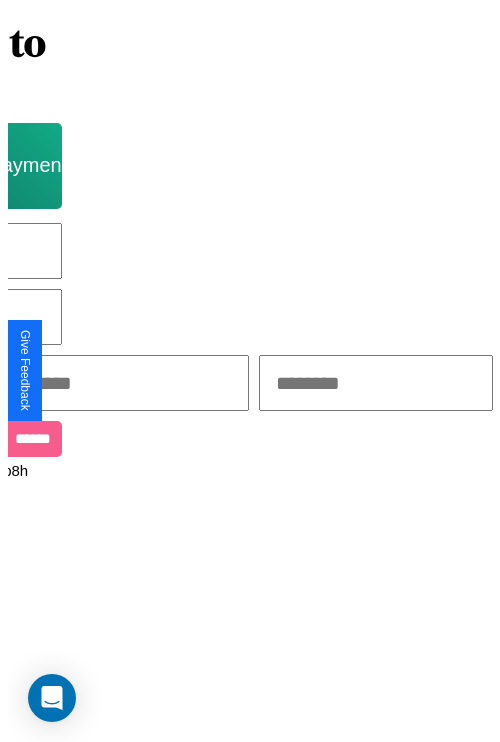 scroll, scrollTop: 0, scrollLeft: 0, axis: both 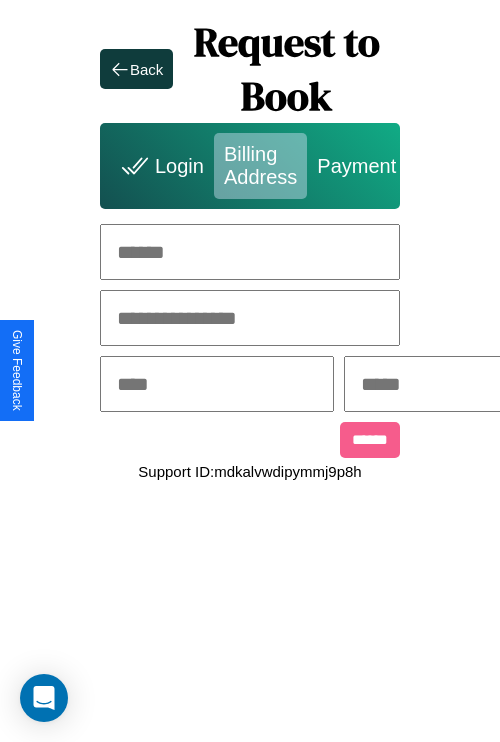 click at bounding box center [250, 252] 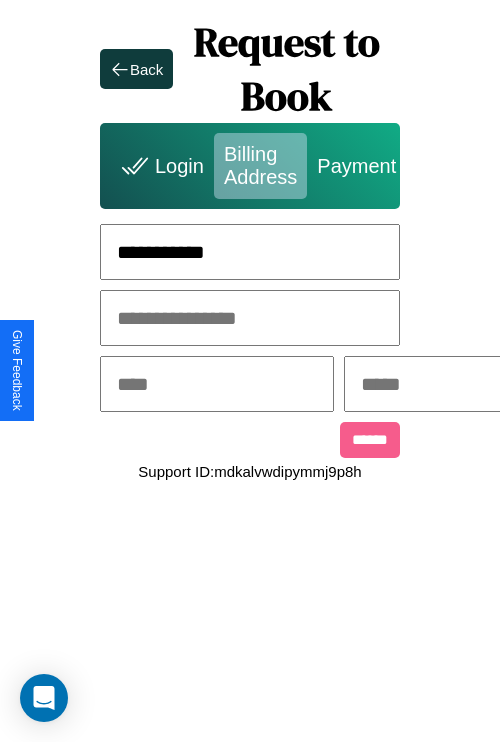 type on "**********" 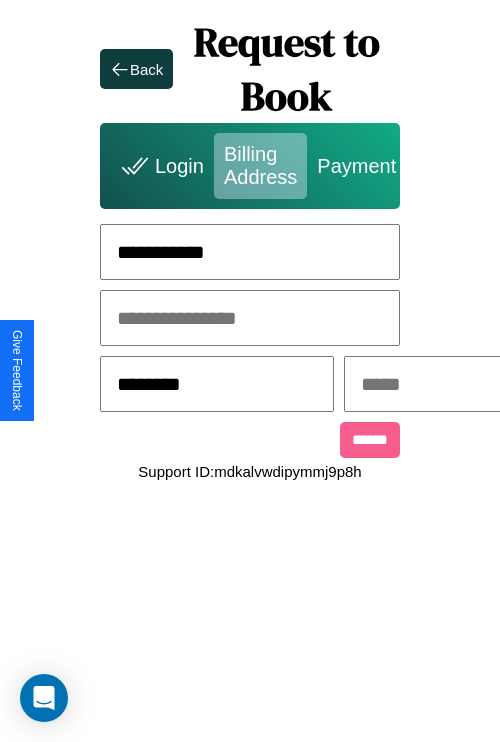 type on "********" 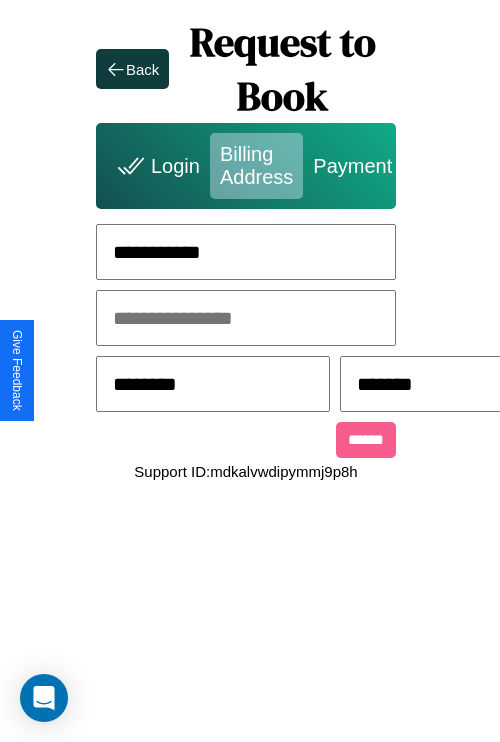 type on "*******" 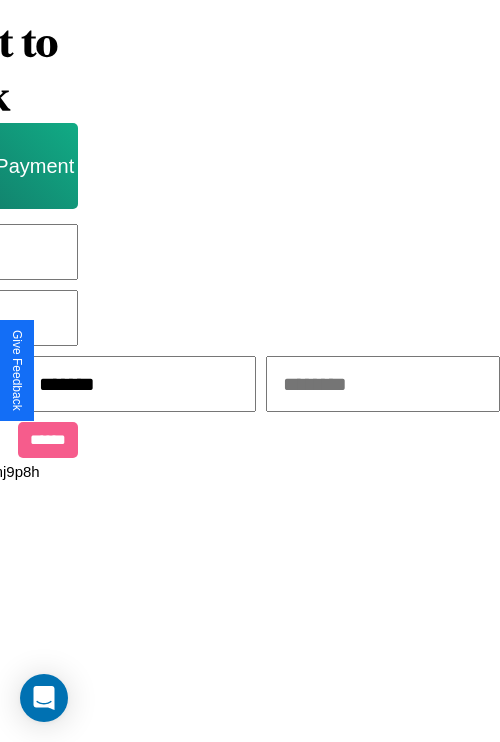 click at bounding box center [383, 384] 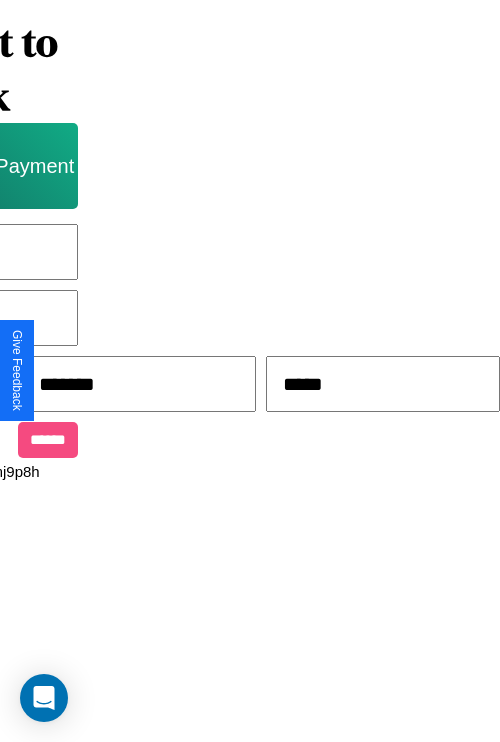 type on "*****" 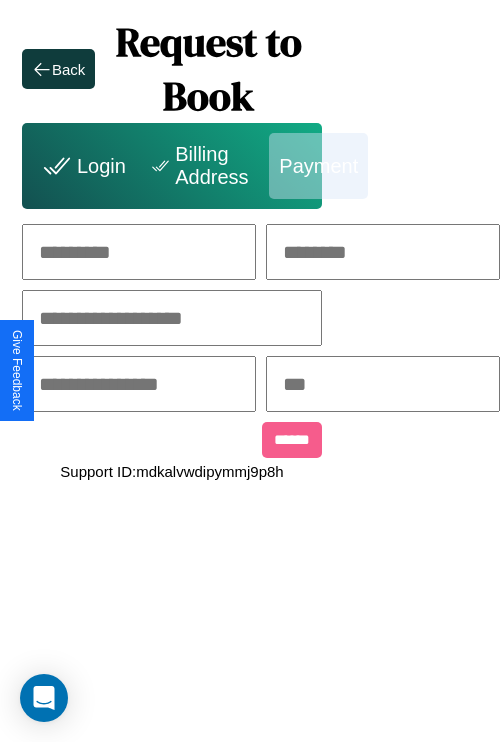 scroll, scrollTop: 0, scrollLeft: 208, axis: horizontal 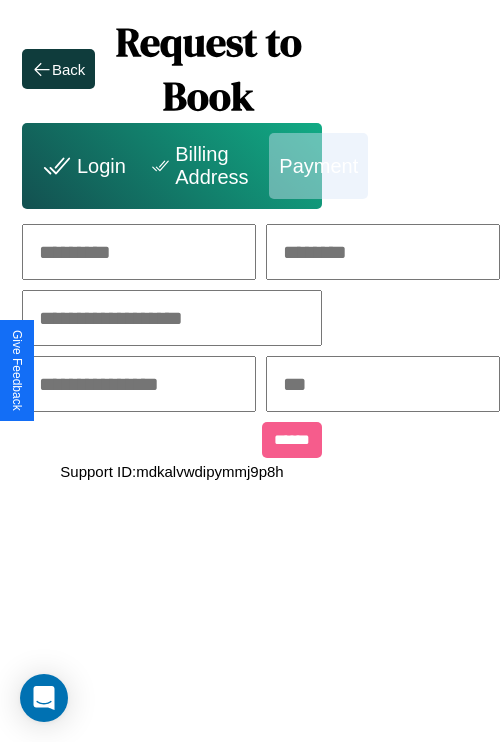 click at bounding box center (139, 252) 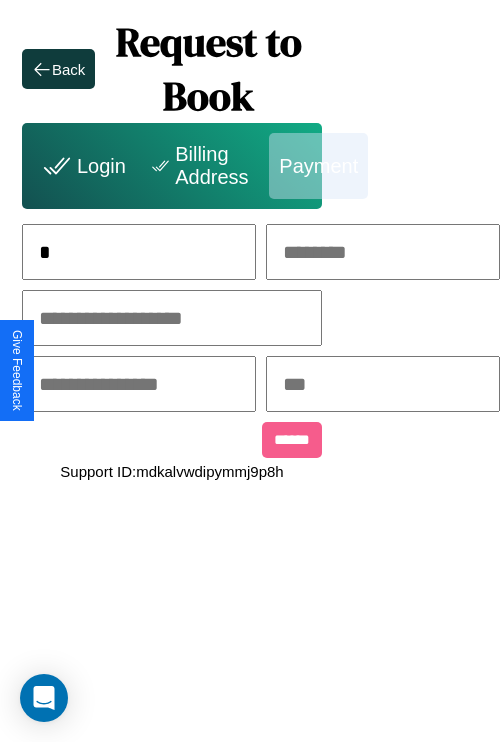 scroll, scrollTop: 0, scrollLeft: 130, axis: horizontal 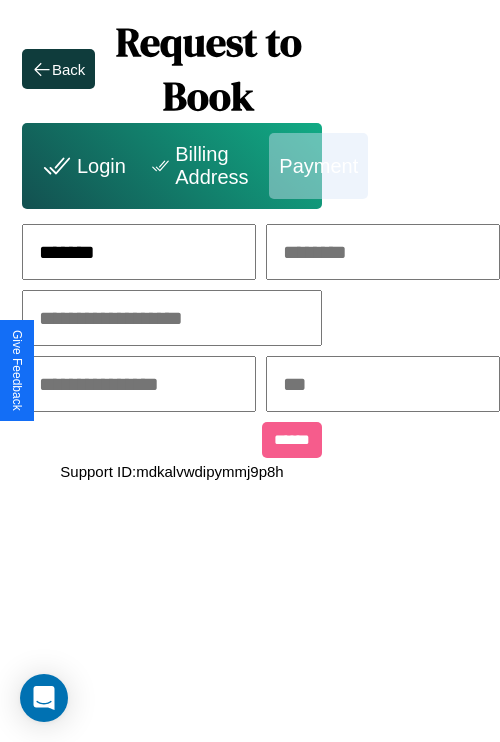 type on "*******" 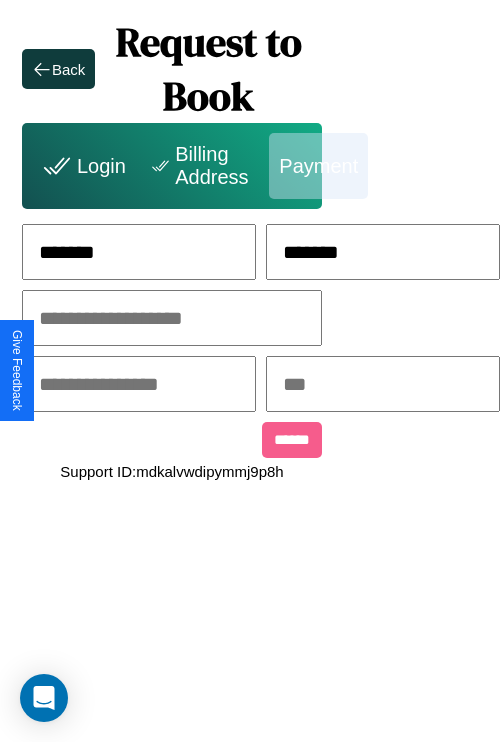 type on "*******" 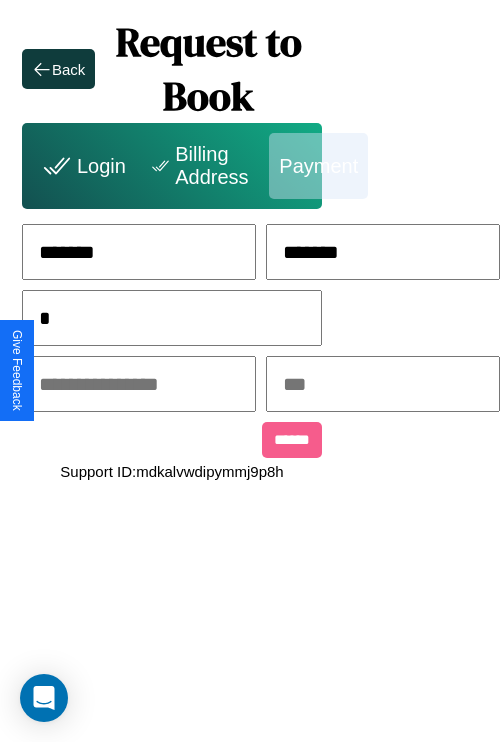 scroll, scrollTop: 0, scrollLeft: 128, axis: horizontal 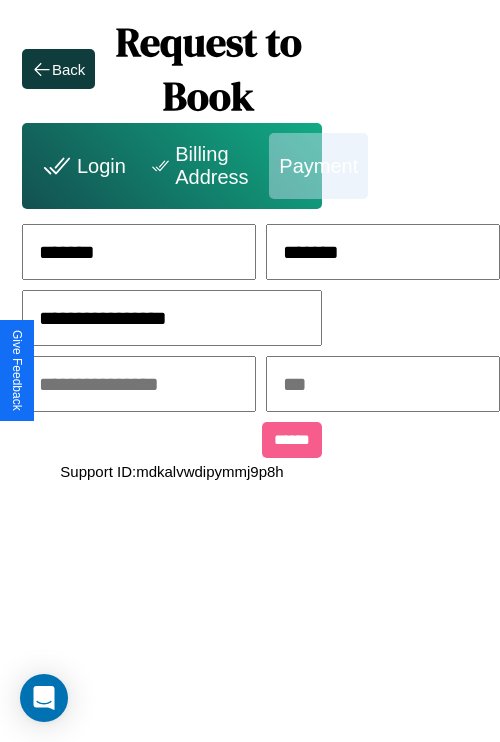 type on "**********" 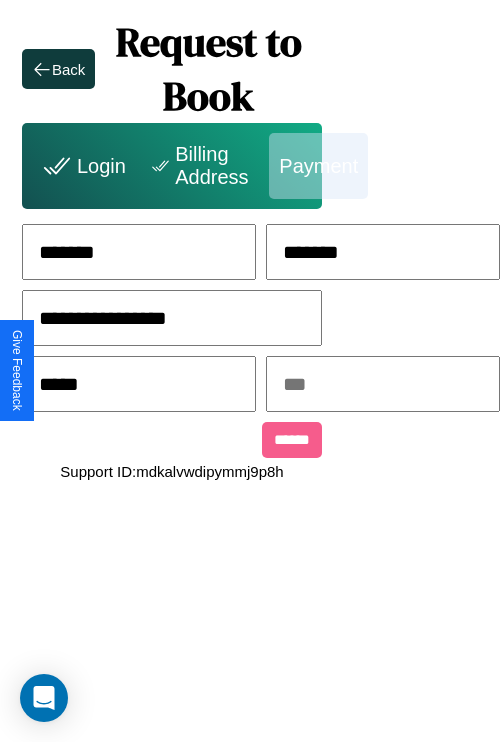 type on "*****" 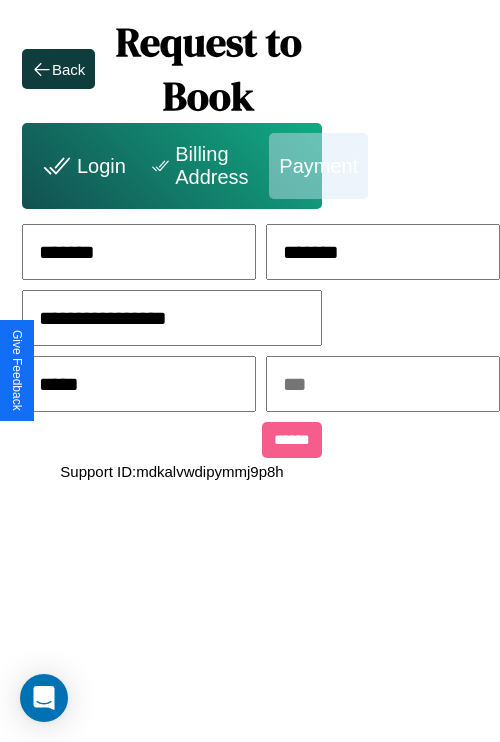 click at bounding box center (383, 384) 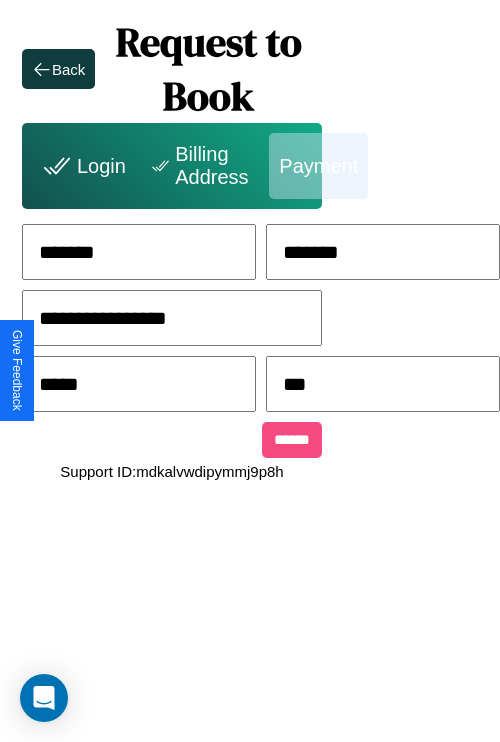 type on "***" 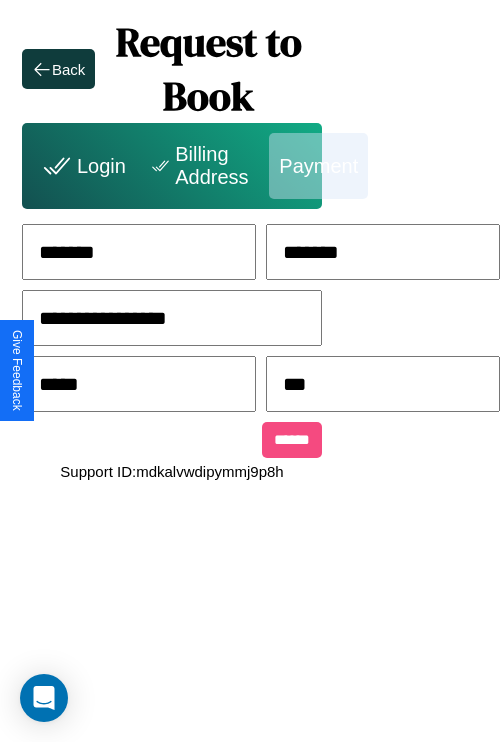 click on "******" at bounding box center [292, 440] 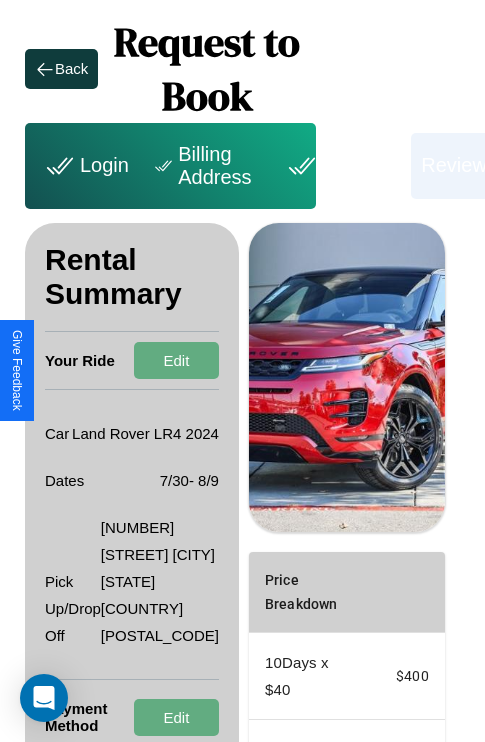 scroll, scrollTop: 382, scrollLeft: 72, axis: both 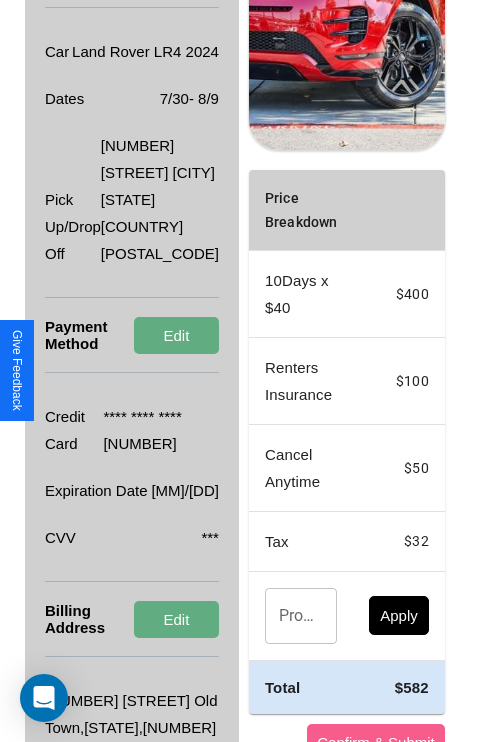 click on "Promo Code" at bounding box center (290, 616) 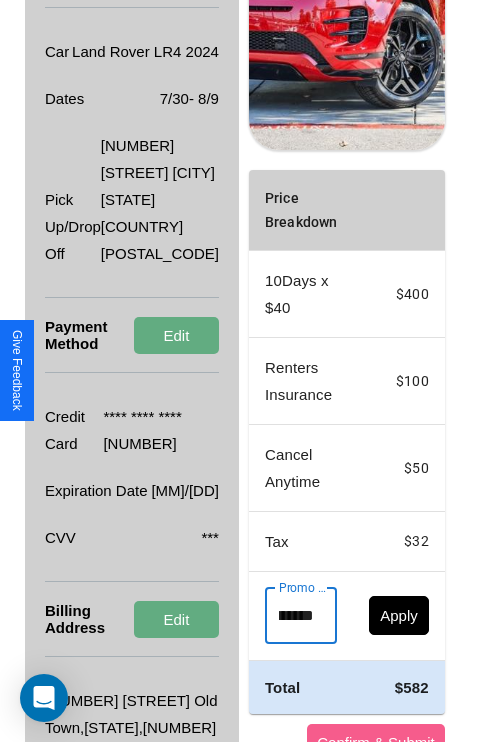 scroll, scrollTop: 0, scrollLeft: 71, axis: horizontal 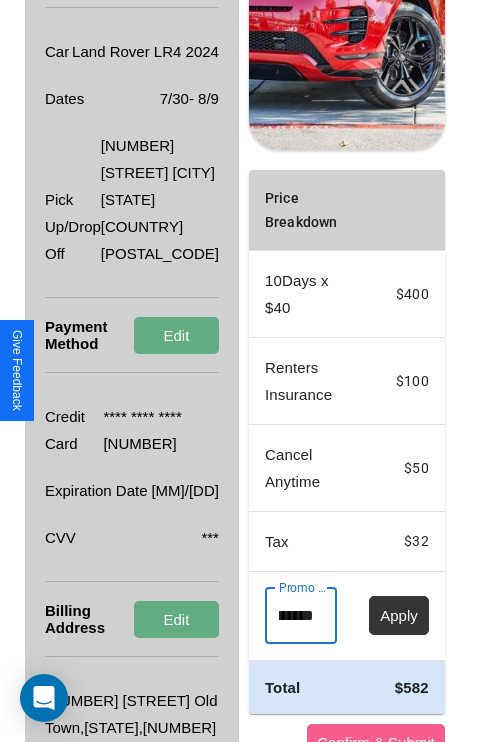 type on "**********" 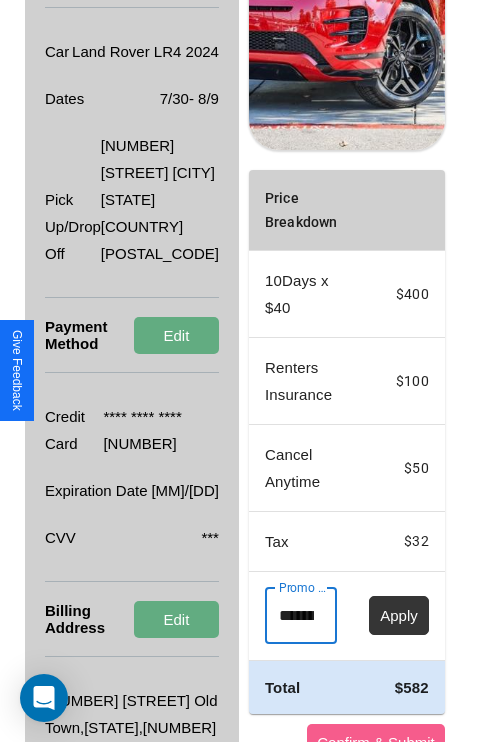 click on "Apply" at bounding box center [399, 615] 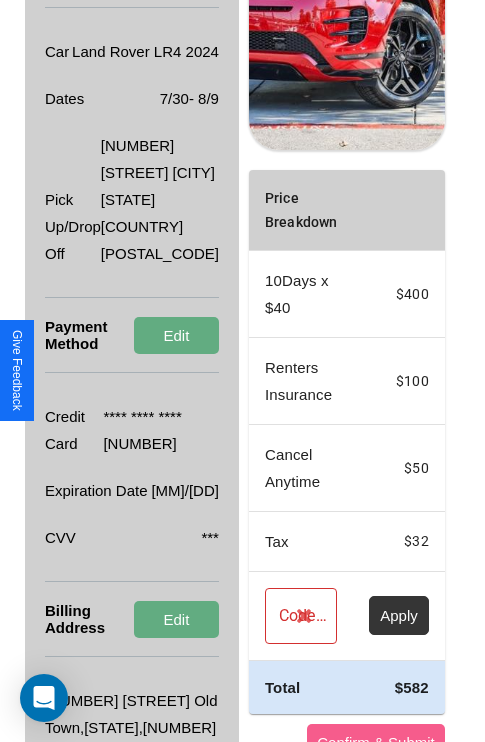 scroll, scrollTop: 536, scrollLeft: 72, axis: both 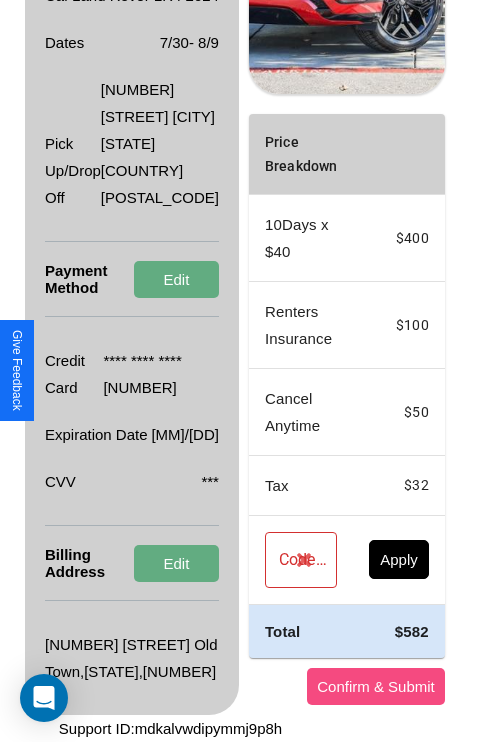 click on "Confirm & Submit" at bounding box center [376, 686] 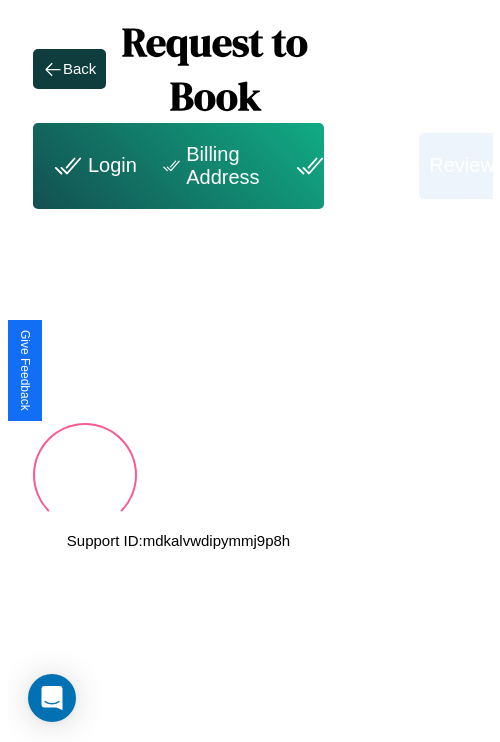 scroll, scrollTop: 0, scrollLeft: 72, axis: horizontal 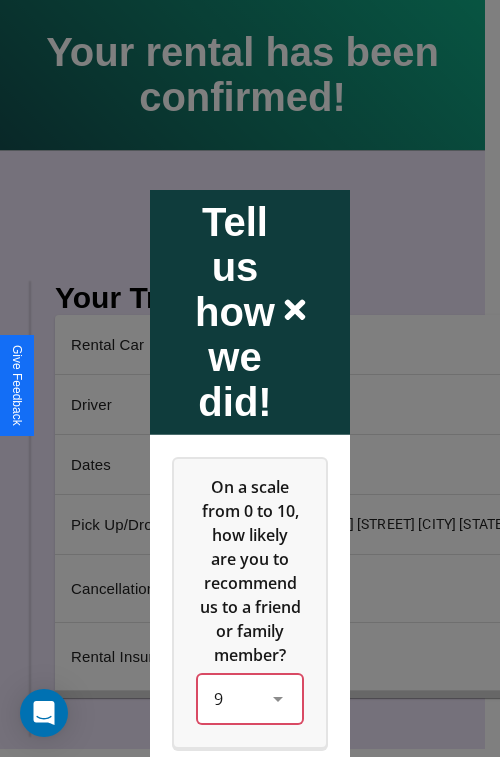 click on "9" at bounding box center [250, 698] 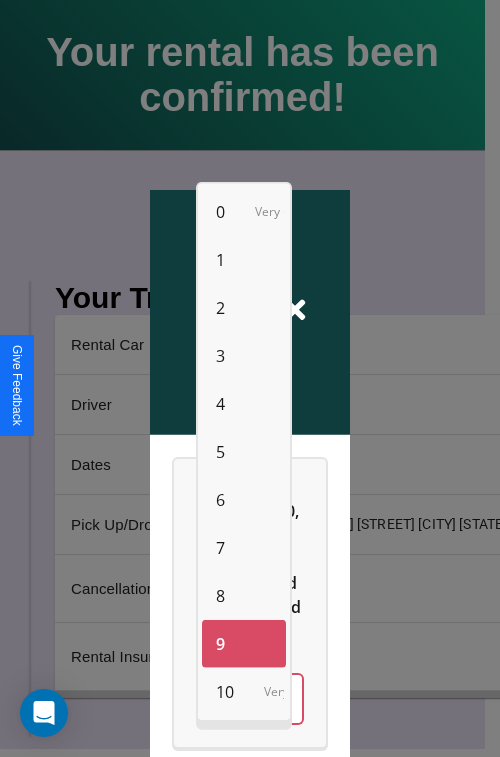 click on "3" at bounding box center (220, 356) 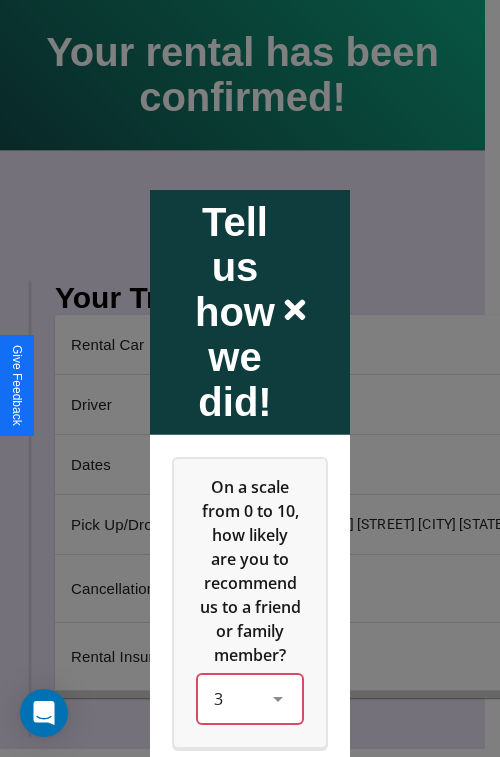scroll, scrollTop: 334, scrollLeft: 0, axis: vertical 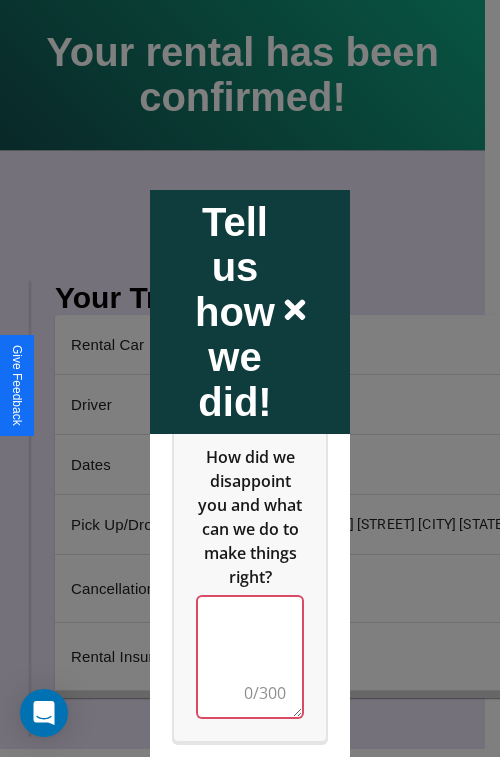 click at bounding box center [250, 656] 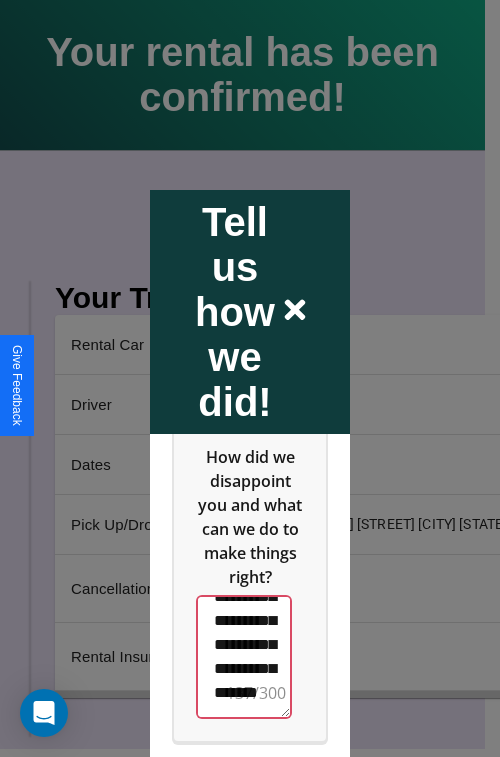 scroll, scrollTop: 564, scrollLeft: 0, axis: vertical 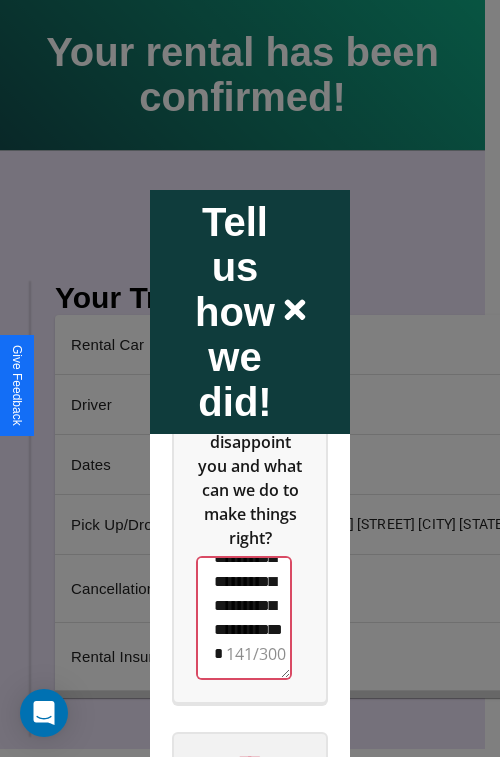 type on "**********" 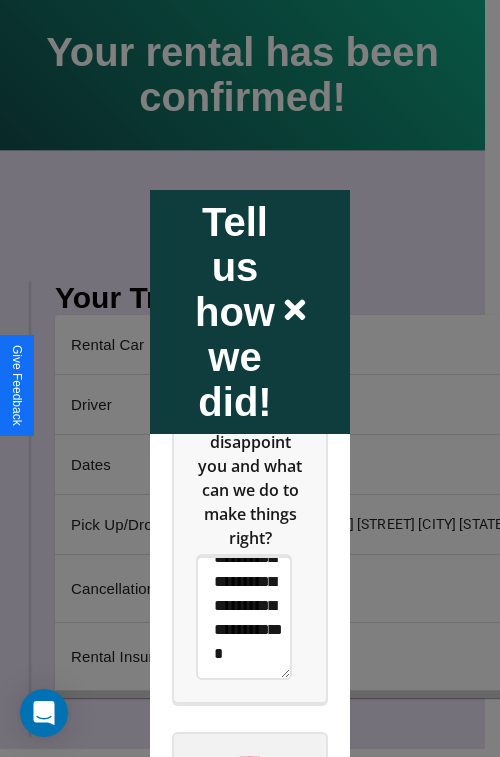 click on "****" at bounding box center (250, 761) 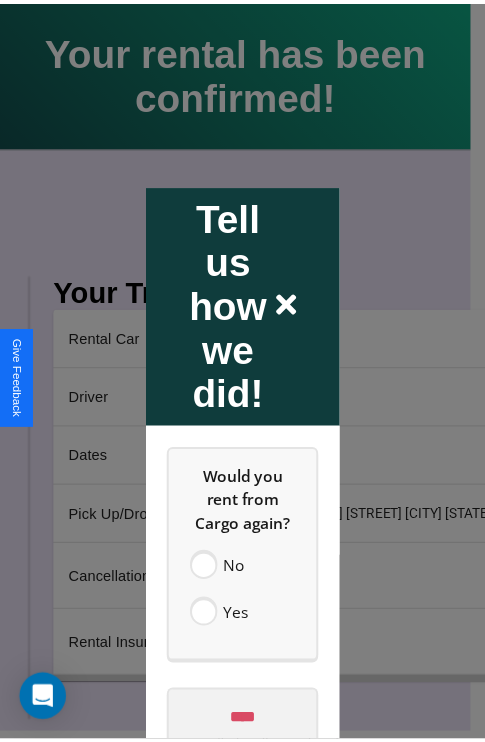 scroll, scrollTop: 0, scrollLeft: 0, axis: both 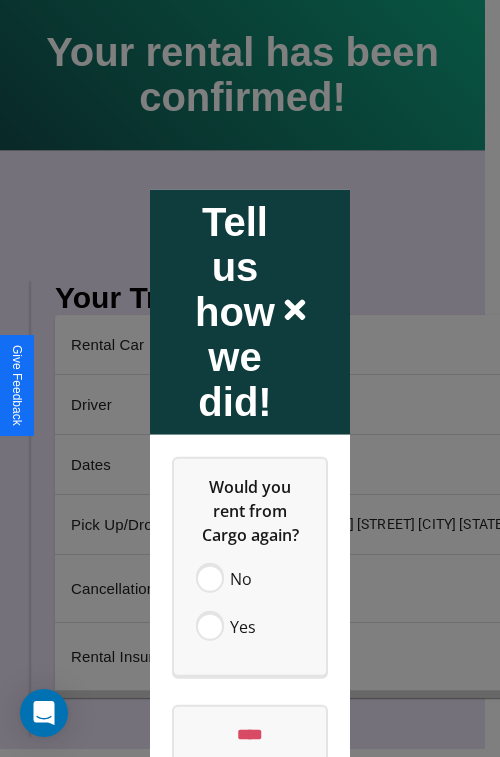 click at bounding box center [250, 378] 